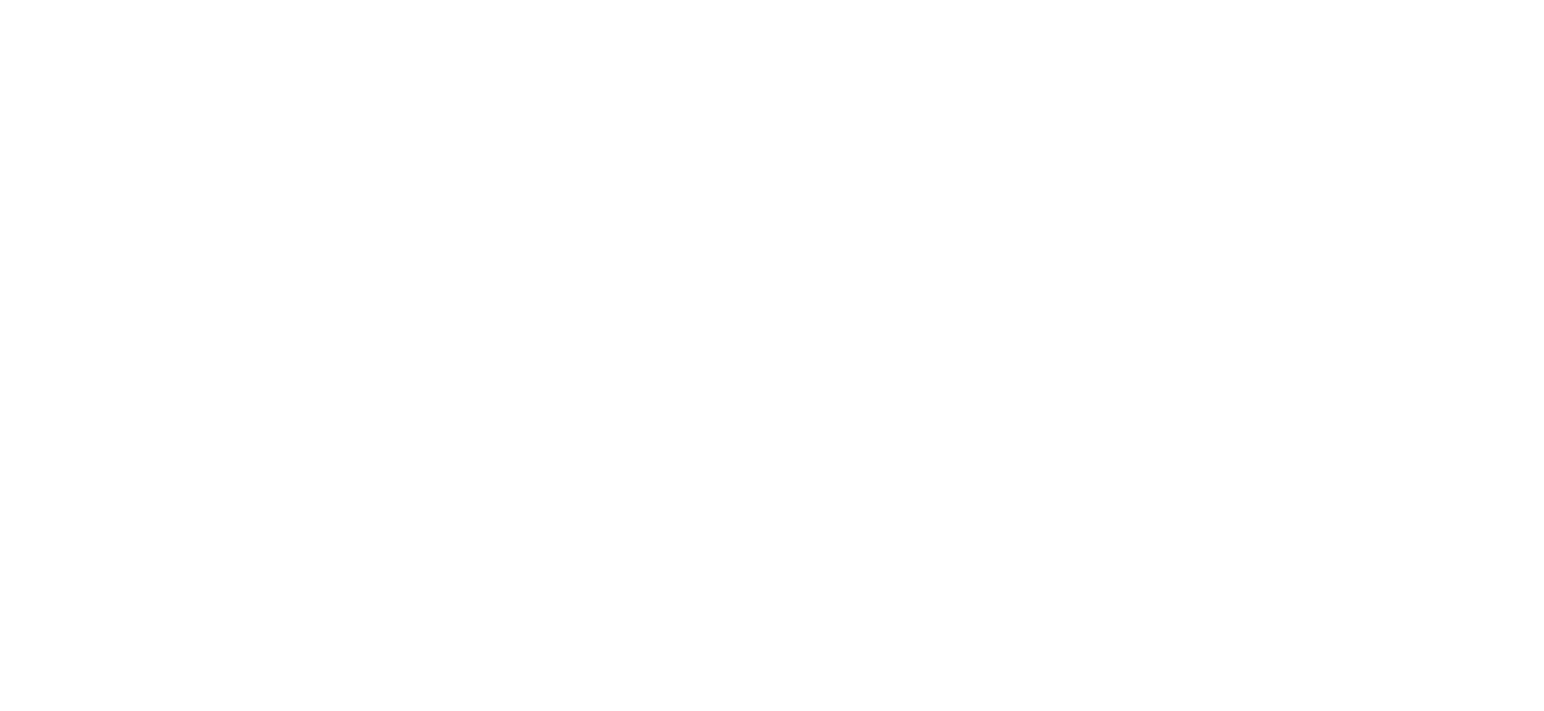 scroll, scrollTop: 0, scrollLeft: 0, axis: both 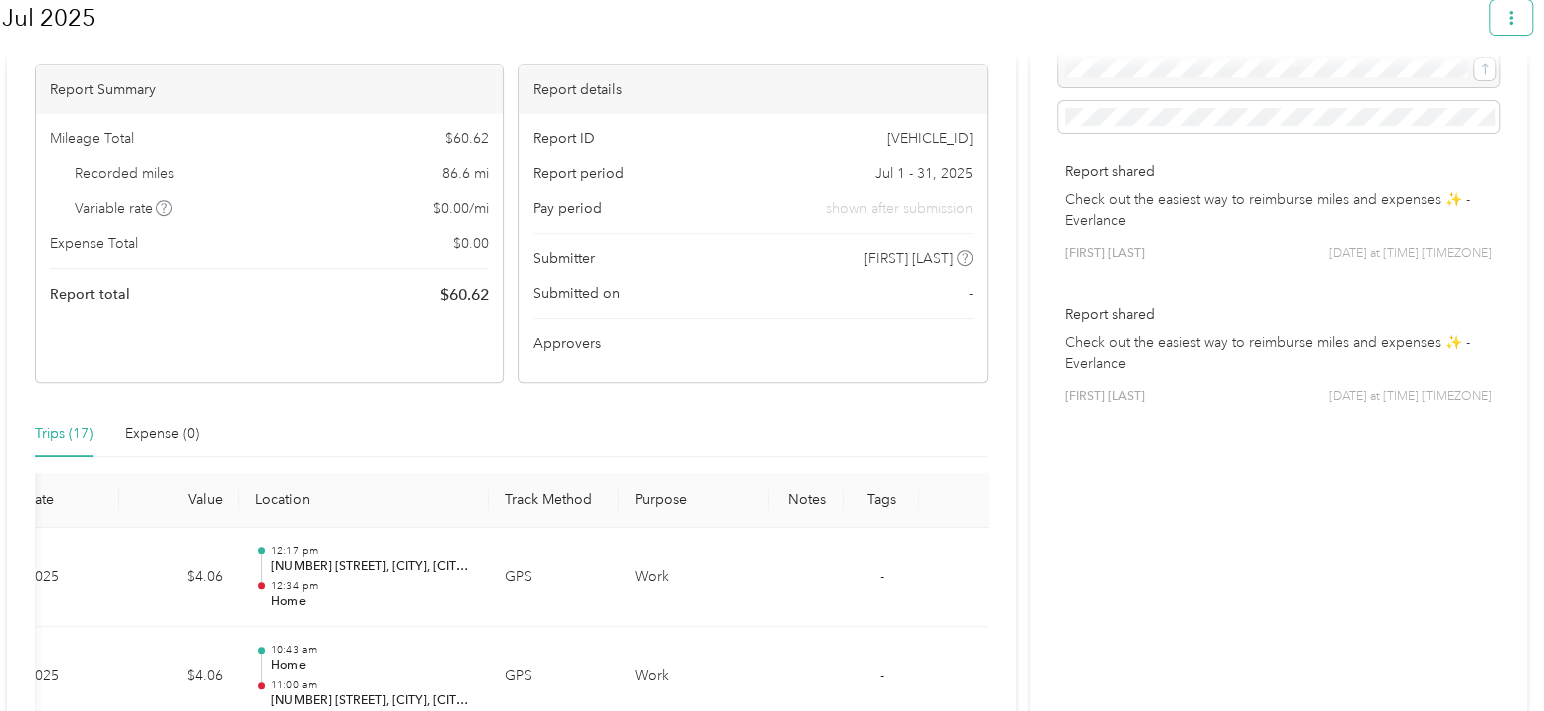 click at bounding box center (1511, 17) 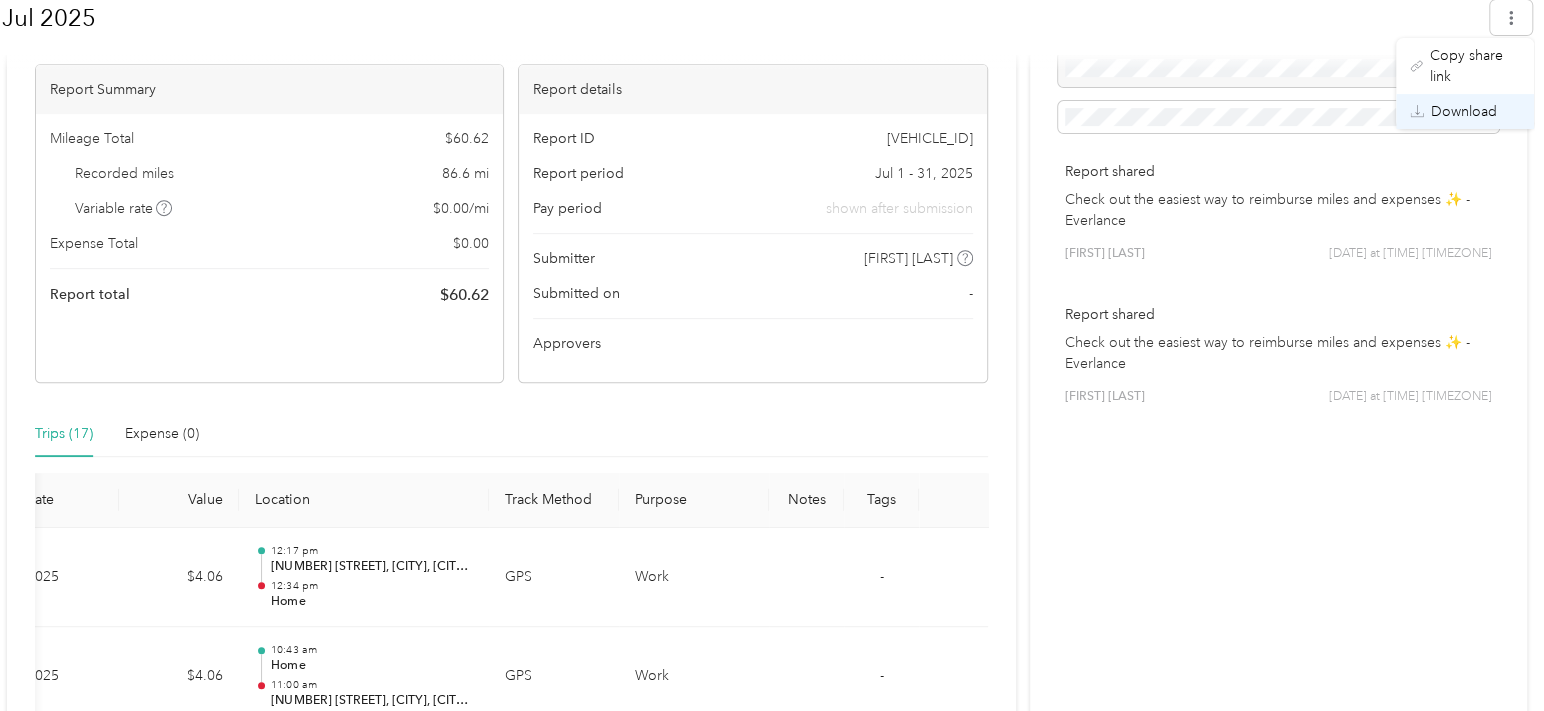 click on "Download" at bounding box center (1464, 111) 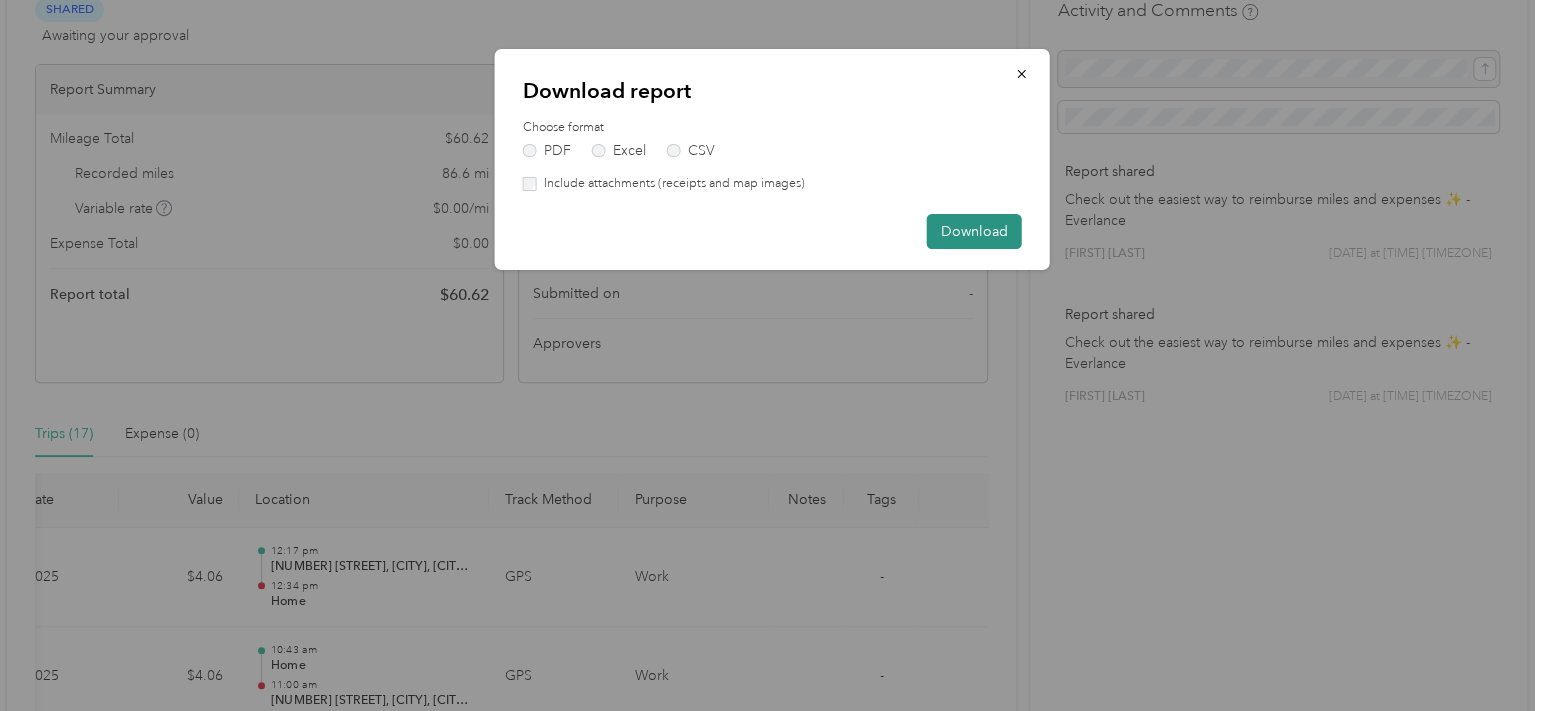 click on "Download" at bounding box center (974, 231) 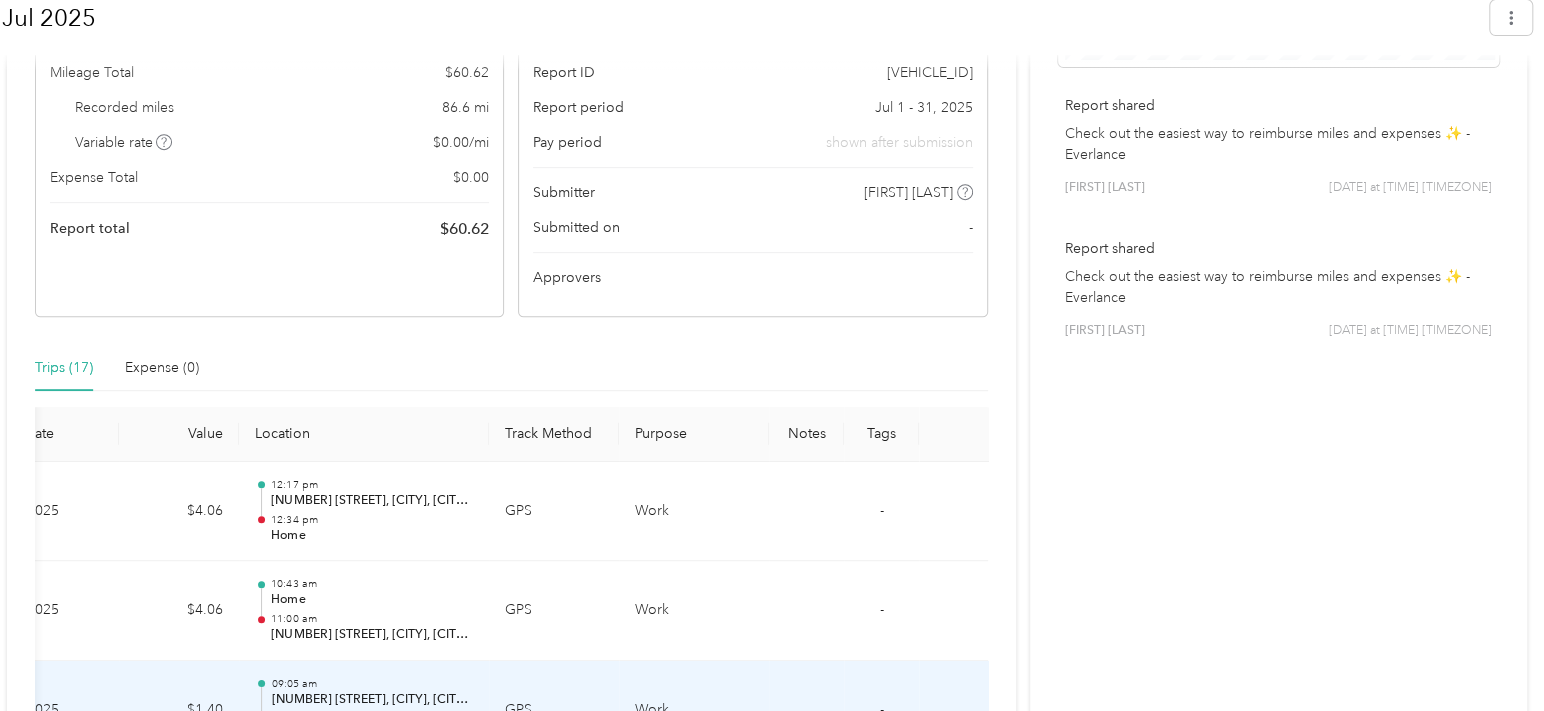 scroll, scrollTop: 600, scrollLeft: 0, axis: vertical 